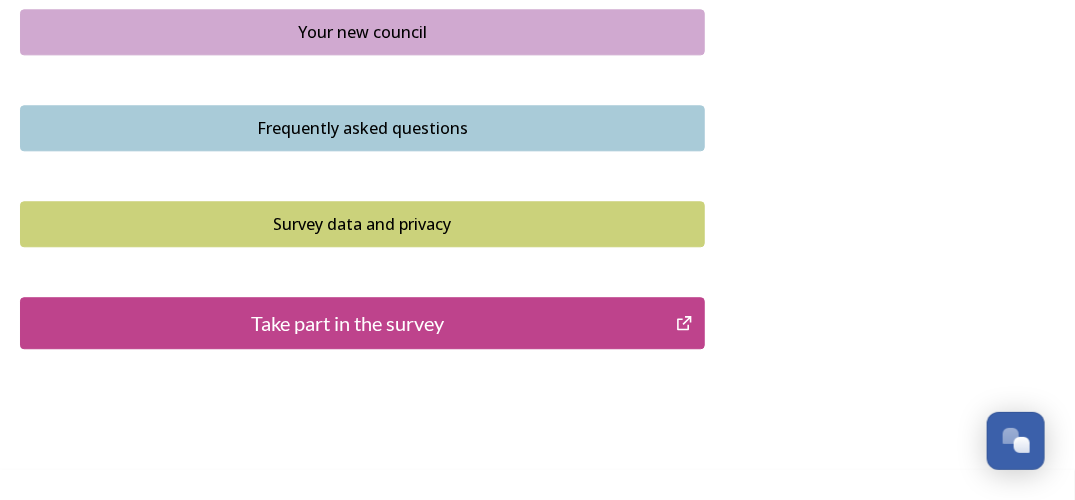 scroll, scrollTop: 1600, scrollLeft: 0, axis: vertical 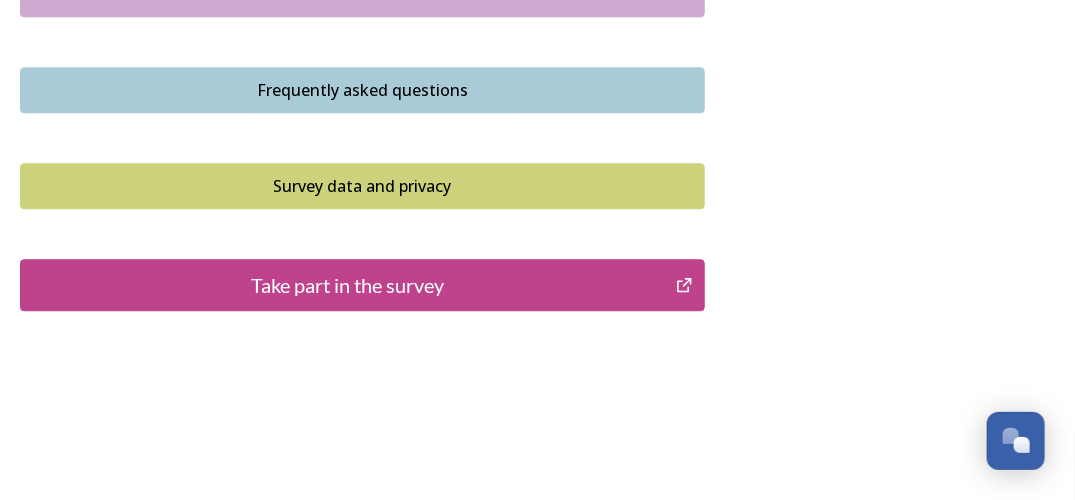click on "Take part in the survey" at bounding box center [348, 285] 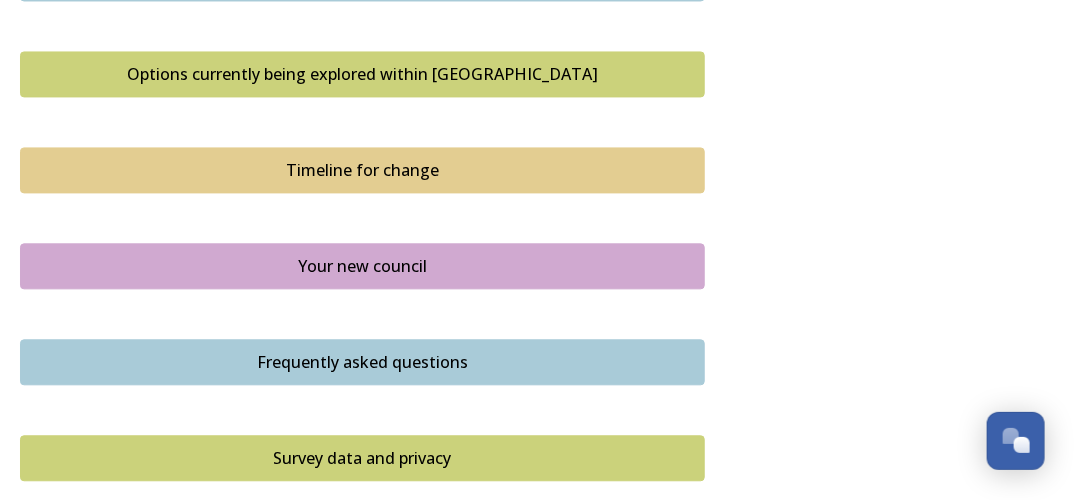 scroll, scrollTop: 1300, scrollLeft: 0, axis: vertical 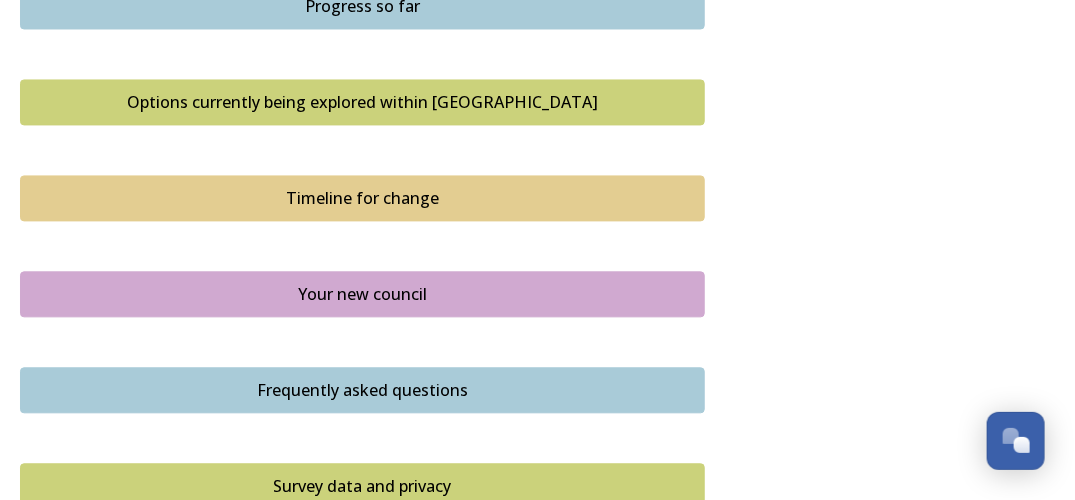 click on "Your new council" at bounding box center [362, 294] 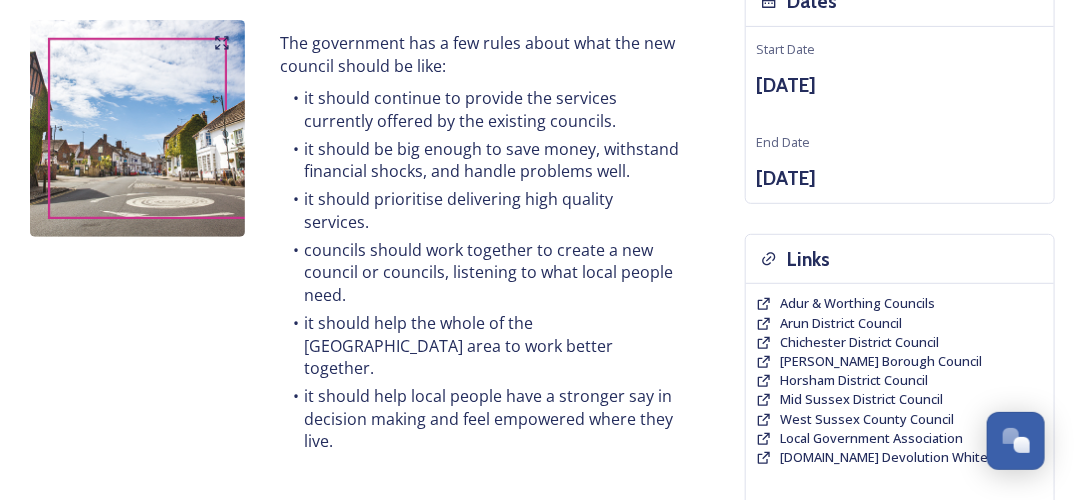 scroll, scrollTop: 277, scrollLeft: 0, axis: vertical 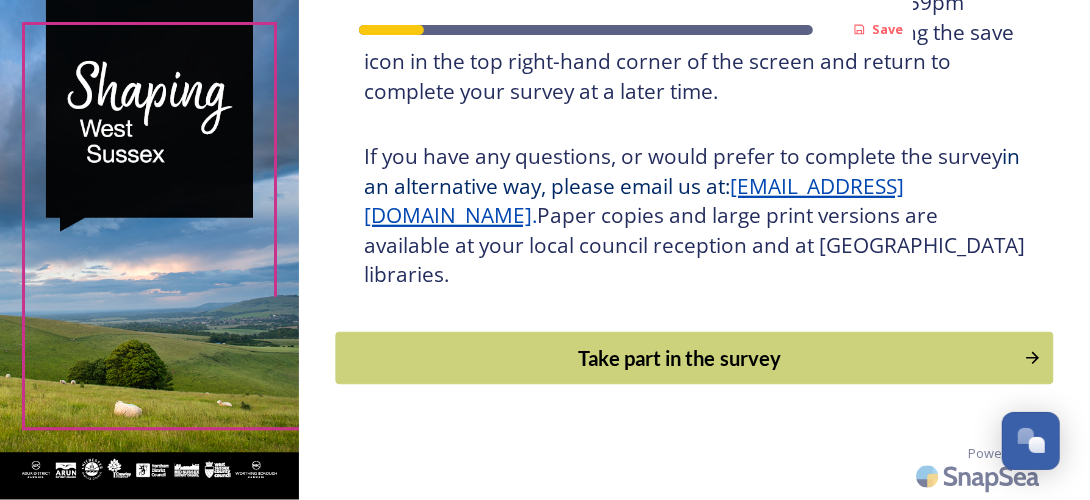 click on "Take part in the survey" at bounding box center (679, 358) 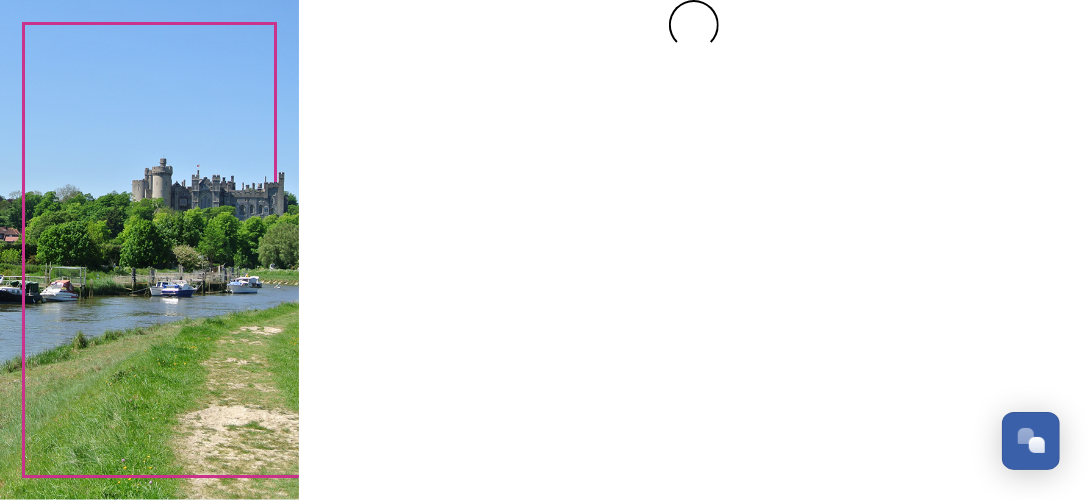 scroll, scrollTop: 0, scrollLeft: 0, axis: both 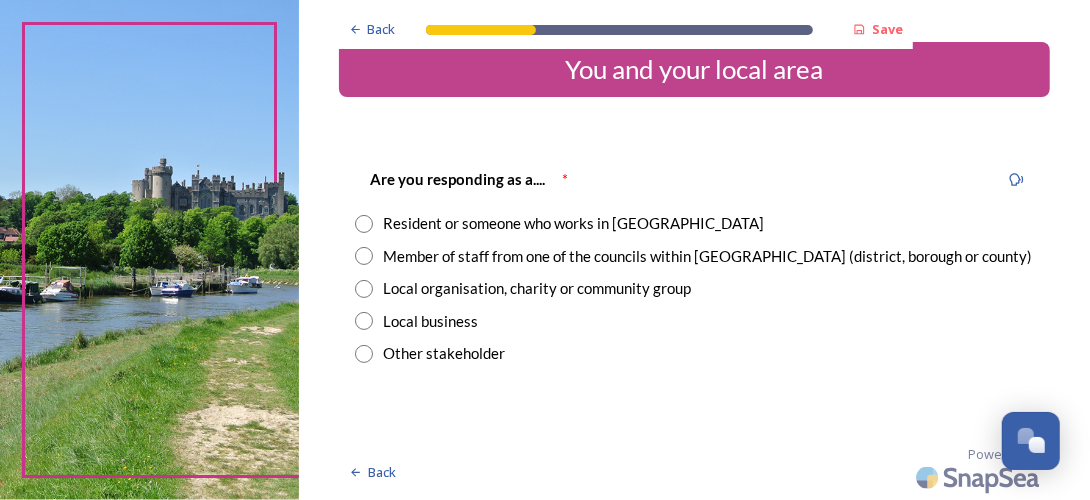click at bounding box center [364, 224] 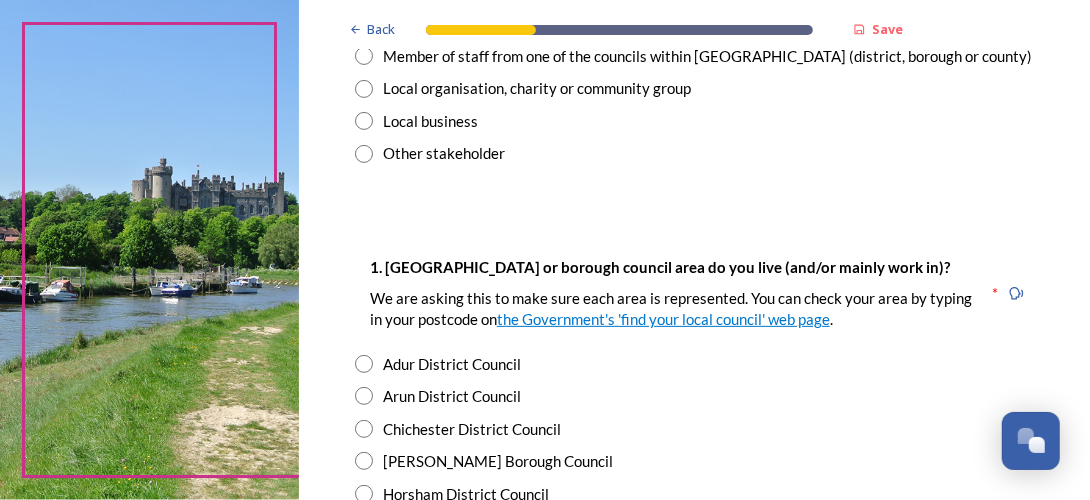 scroll, scrollTop: 328, scrollLeft: 0, axis: vertical 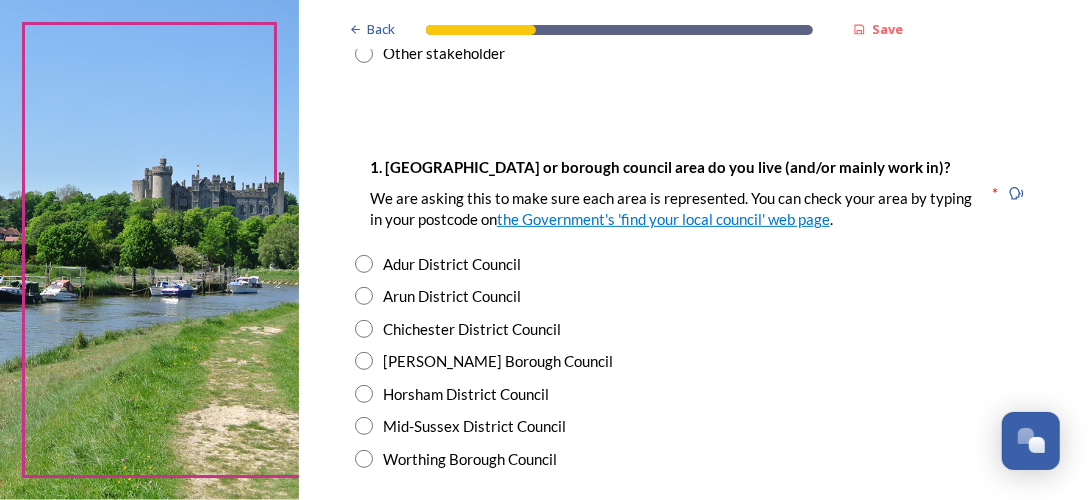 click at bounding box center (364, 329) 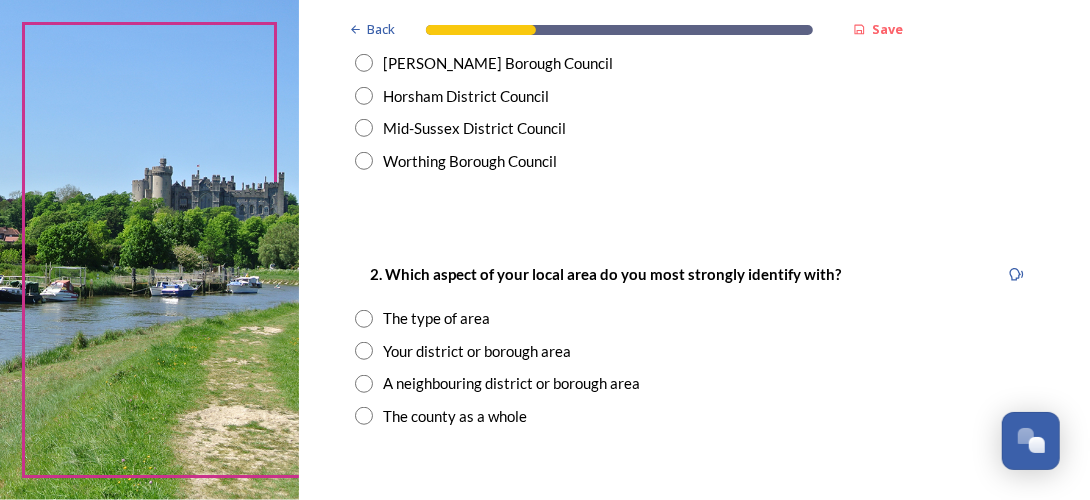 scroll, scrollTop: 628, scrollLeft: 0, axis: vertical 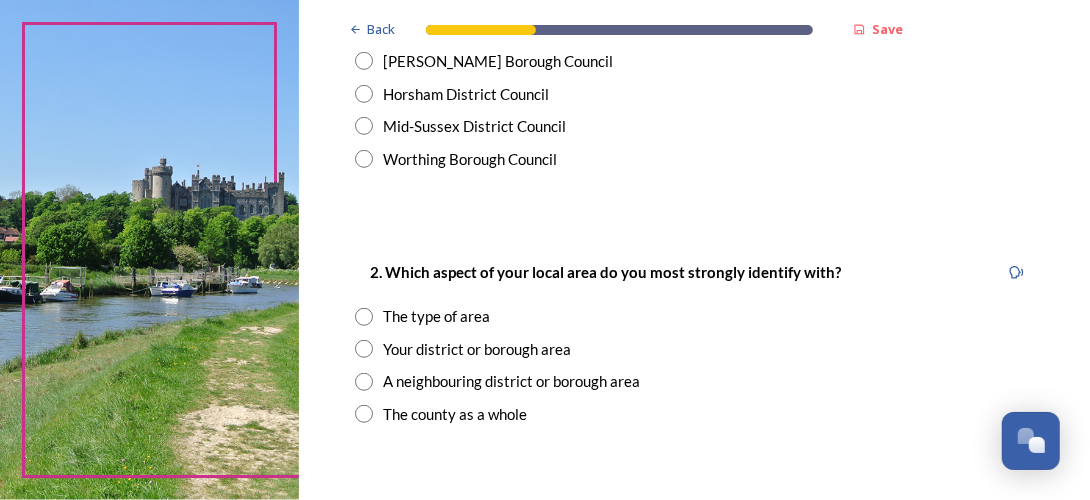 click at bounding box center [364, 349] 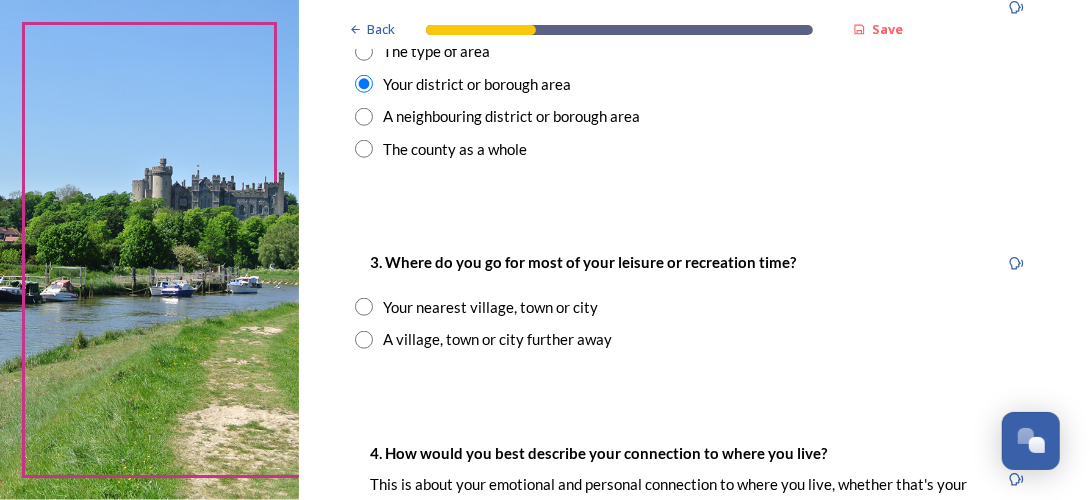 scroll, scrollTop: 928, scrollLeft: 0, axis: vertical 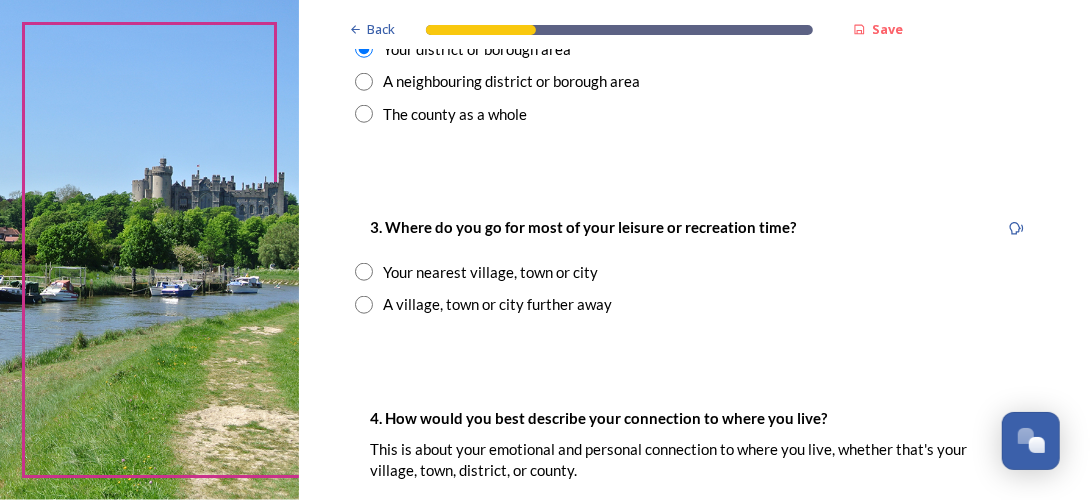 click at bounding box center [364, 272] 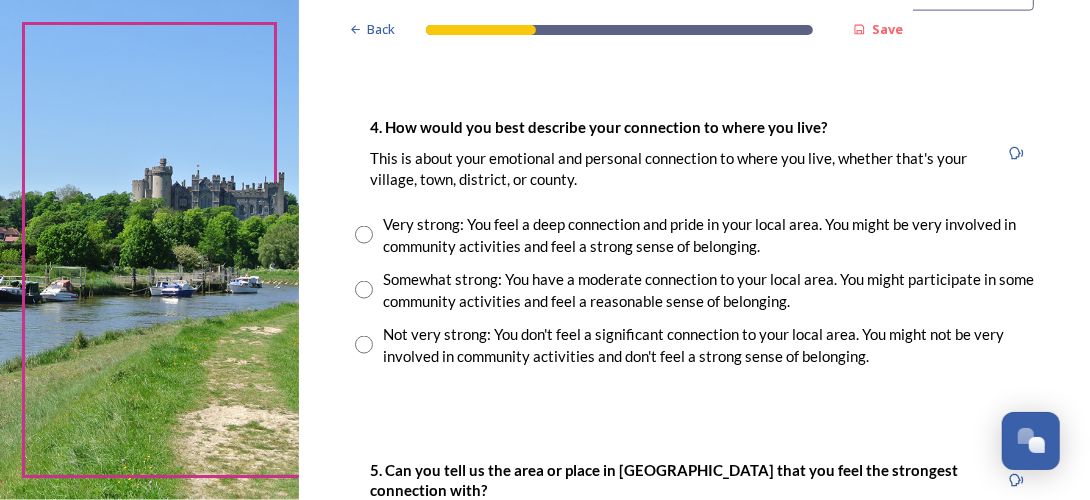 scroll, scrollTop: 1428, scrollLeft: 0, axis: vertical 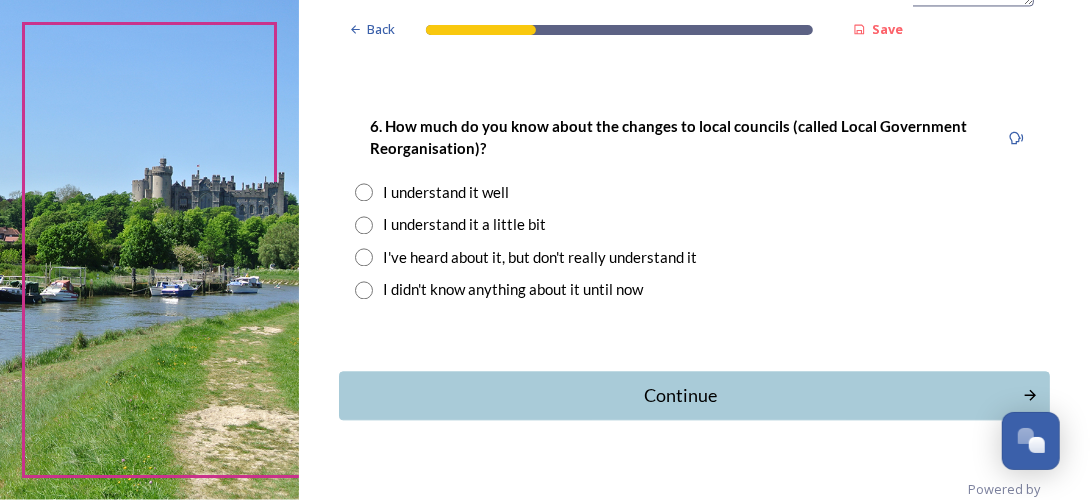 click at bounding box center [364, 192] 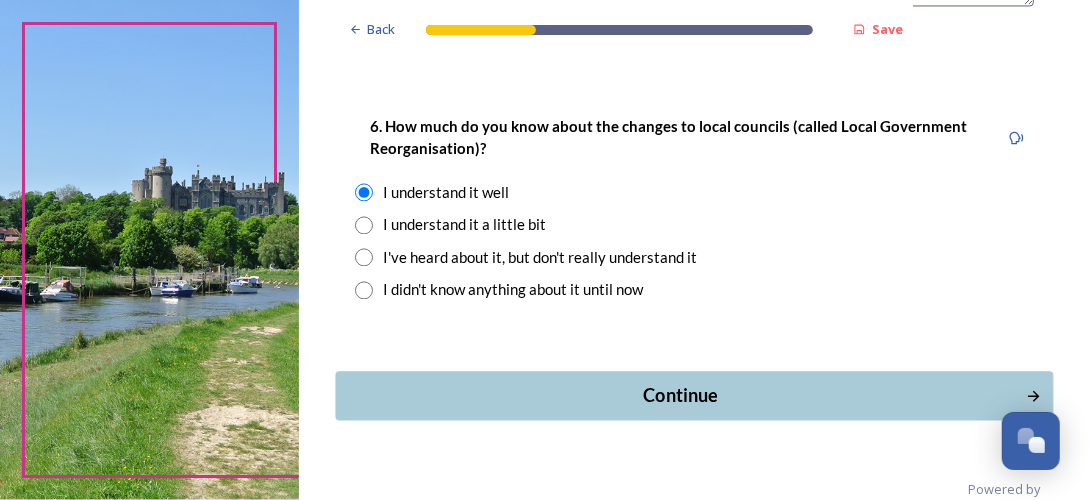 click on "Continue" at bounding box center [680, 395] 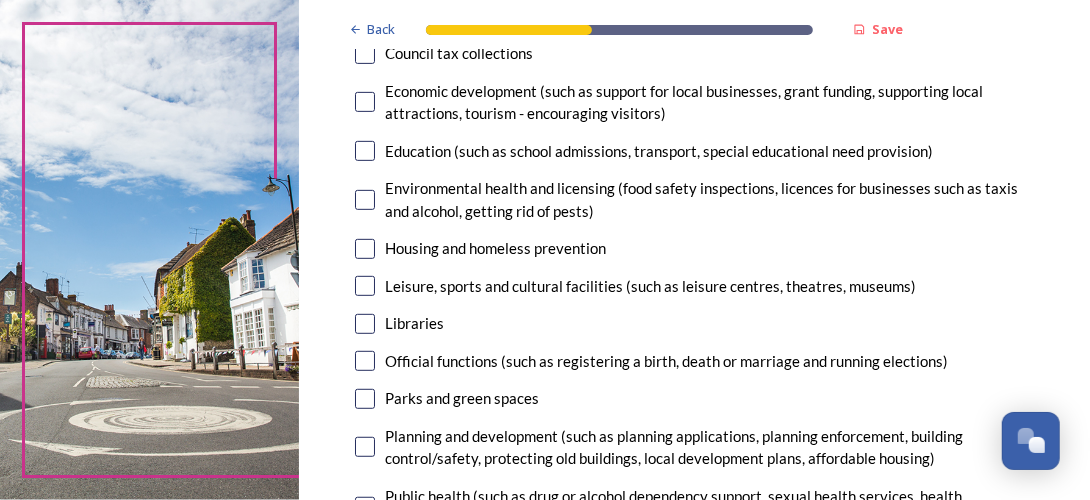scroll, scrollTop: 500, scrollLeft: 0, axis: vertical 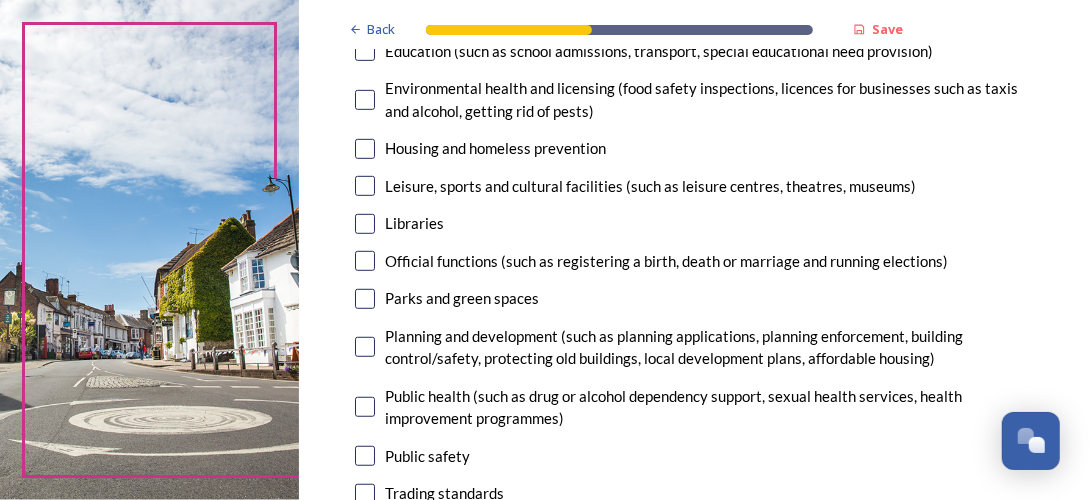 click at bounding box center [365, 347] 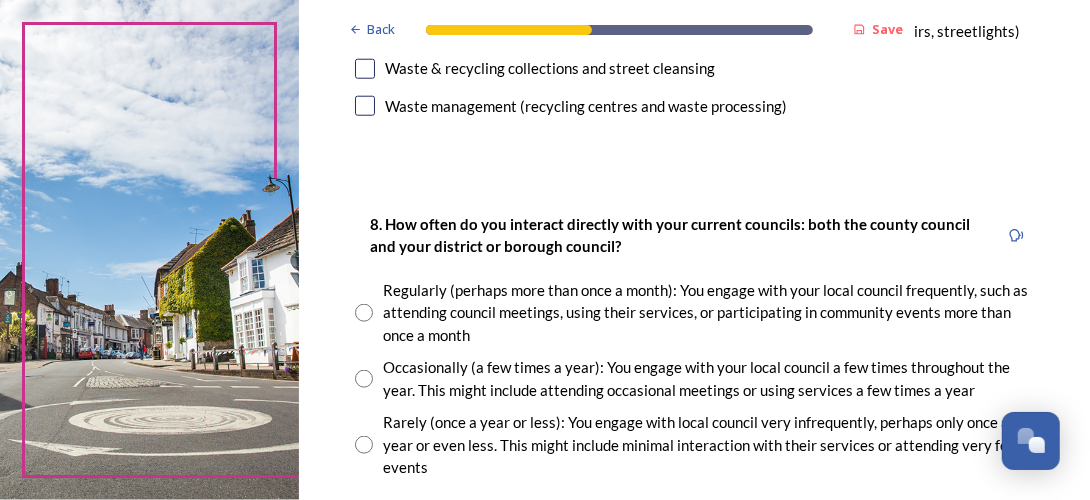scroll, scrollTop: 1100, scrollLeft: 0, axis: vertical 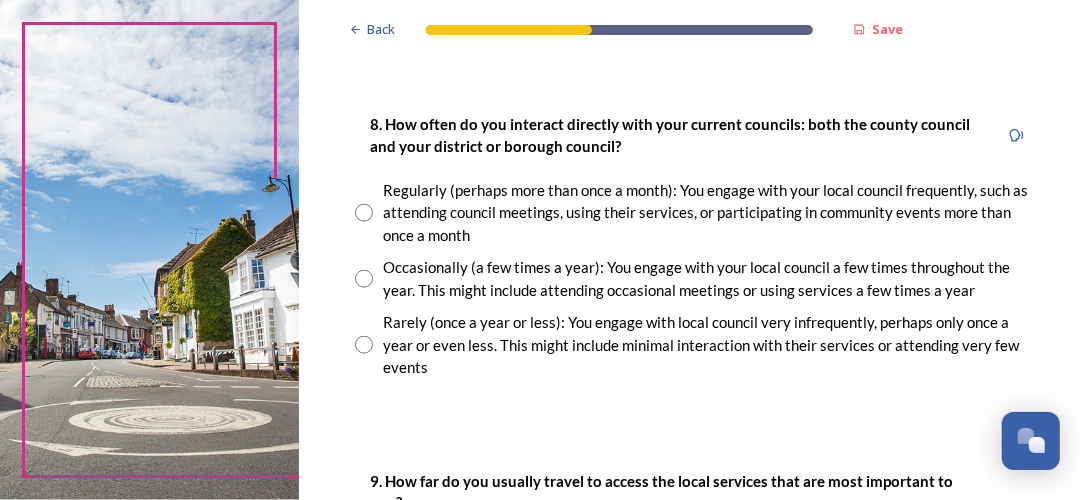 click at bounding box center (364, 213) 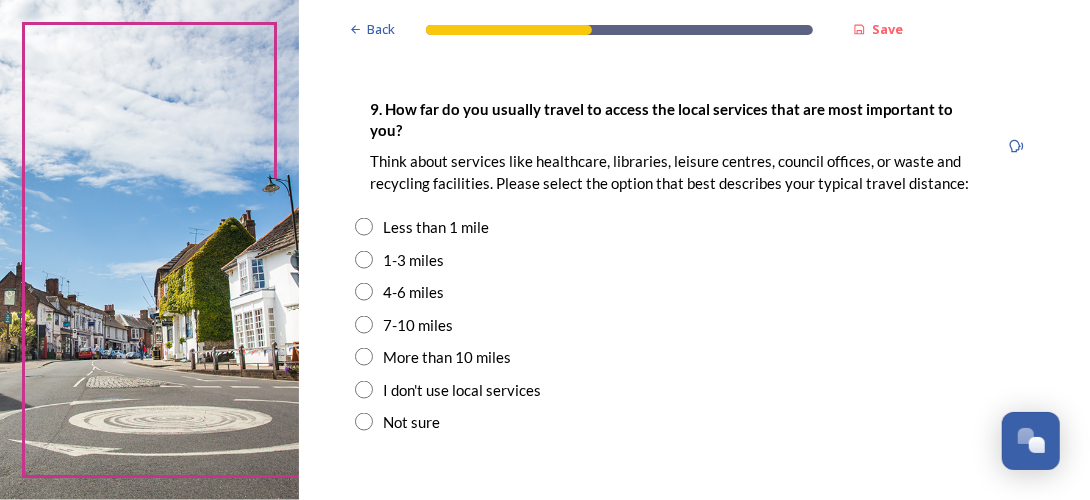 scroll, scrollTop: 1500, scrollLeft: 0, axis: vertical 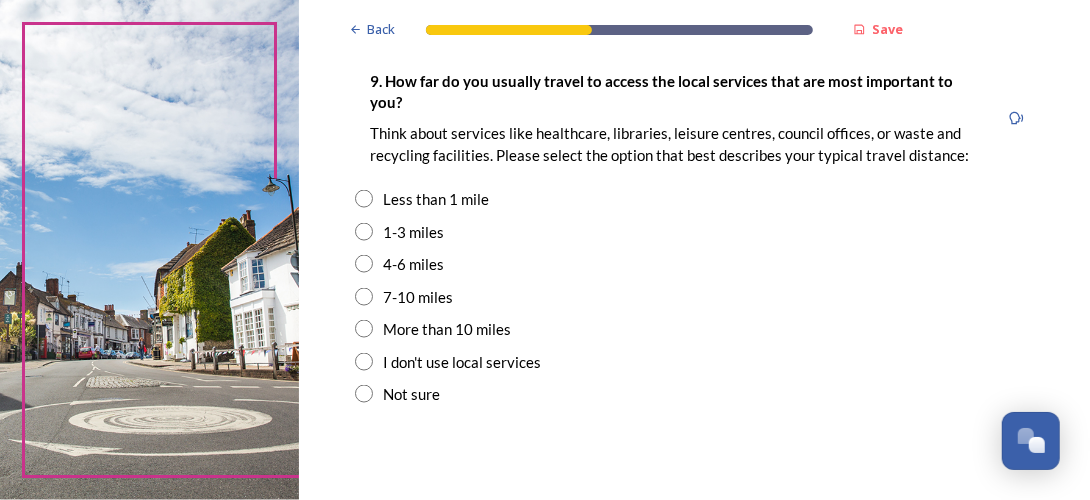 click at bounding box center (364, 232) 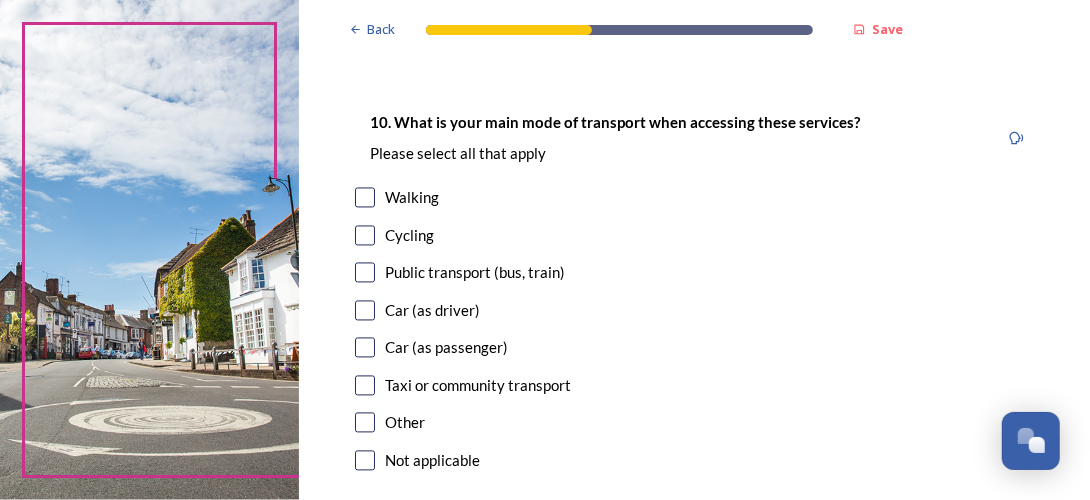 scroll, scrollTop: 1900, scrollLeft: 0, axis: vertical 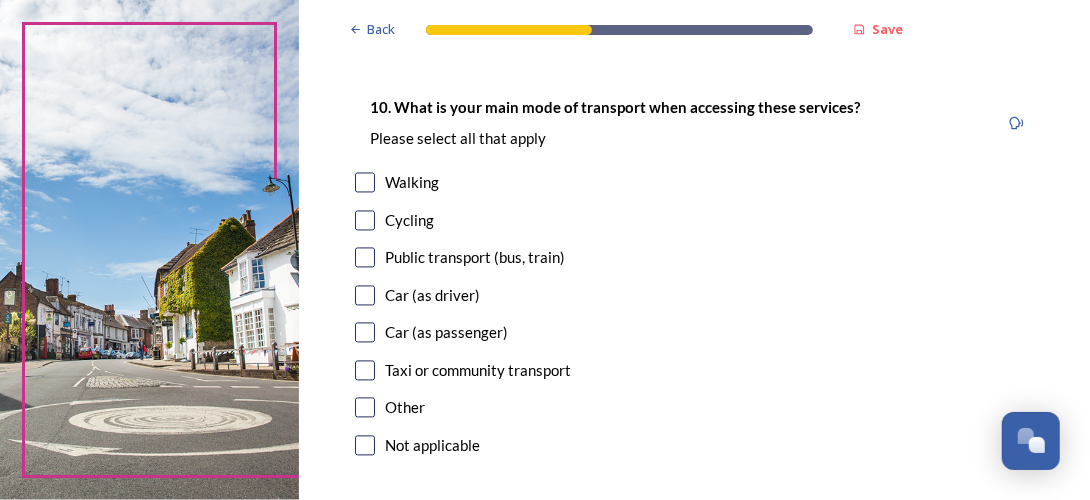 click at bounding box center [365, 296] 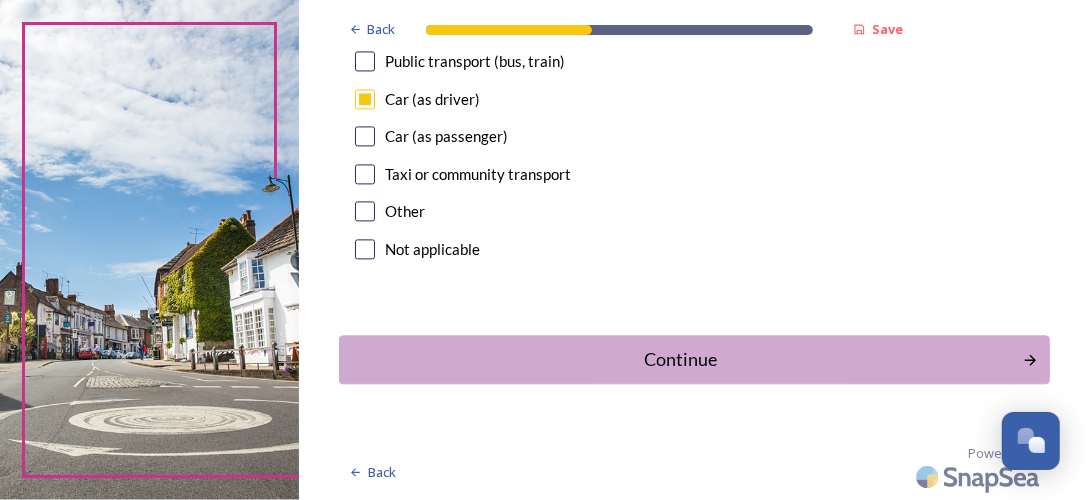 scroll, scrollTop: 2117, scrollLeft: 0, axis: vertical 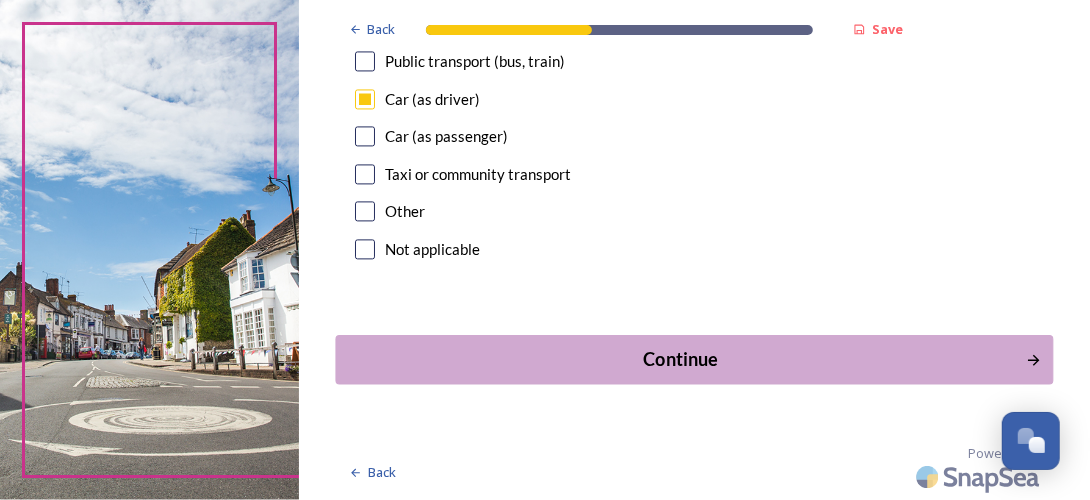 click on "Continue" at bounding box center [680, 359] 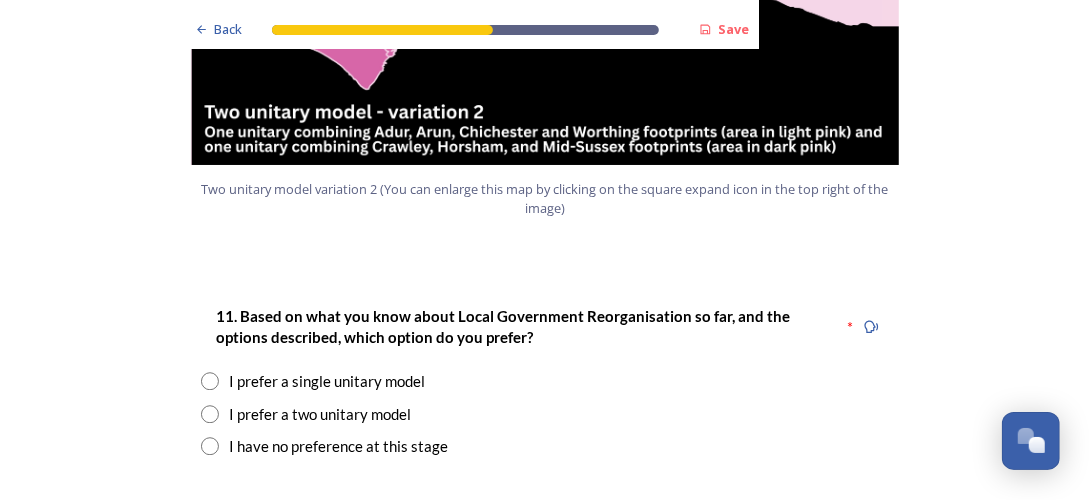 scroll, scrollTop: 2500, scrollLeft: 0, axis: vertical 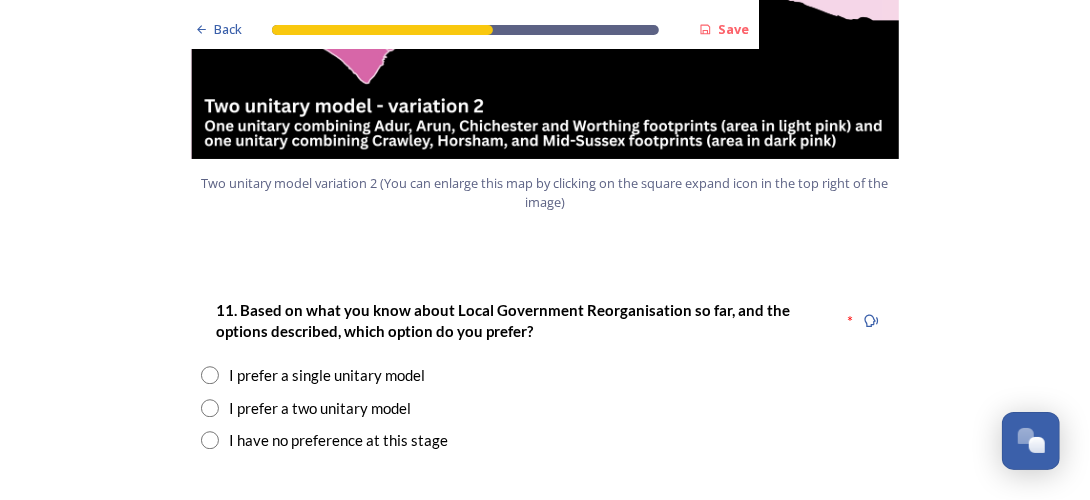 click at bounding box center (210, 440) 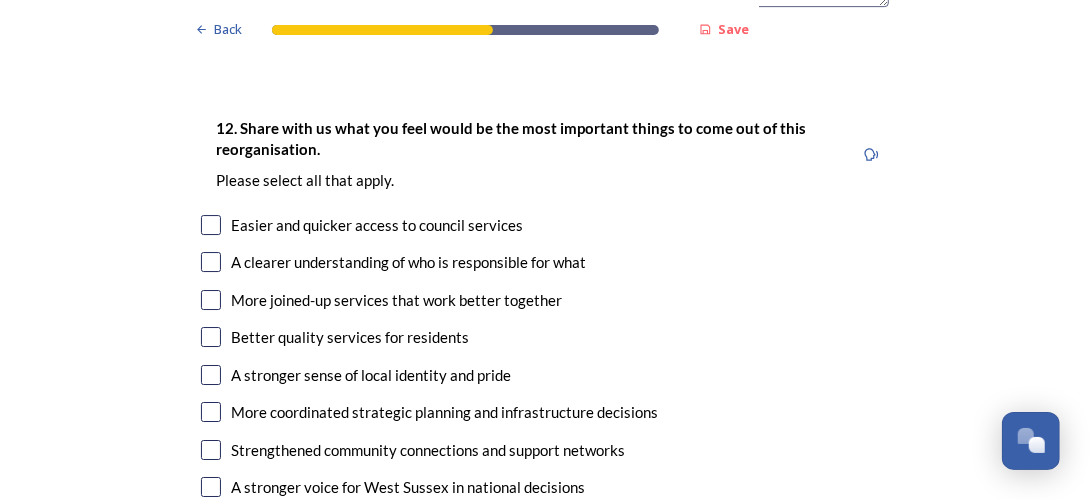 scroll, scrollTop: 3400, scrollLeft: 0, axis: vertical 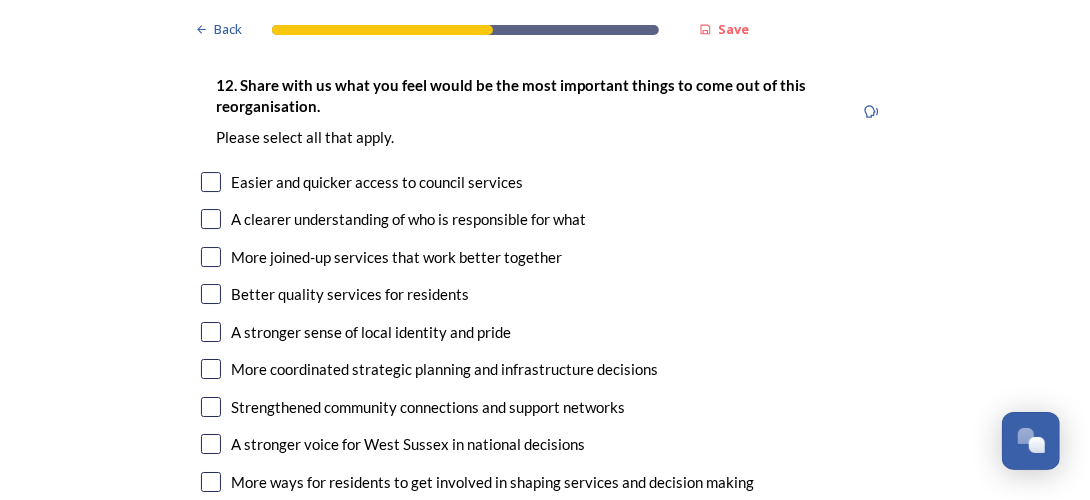 click at bounding box center [211, 257] 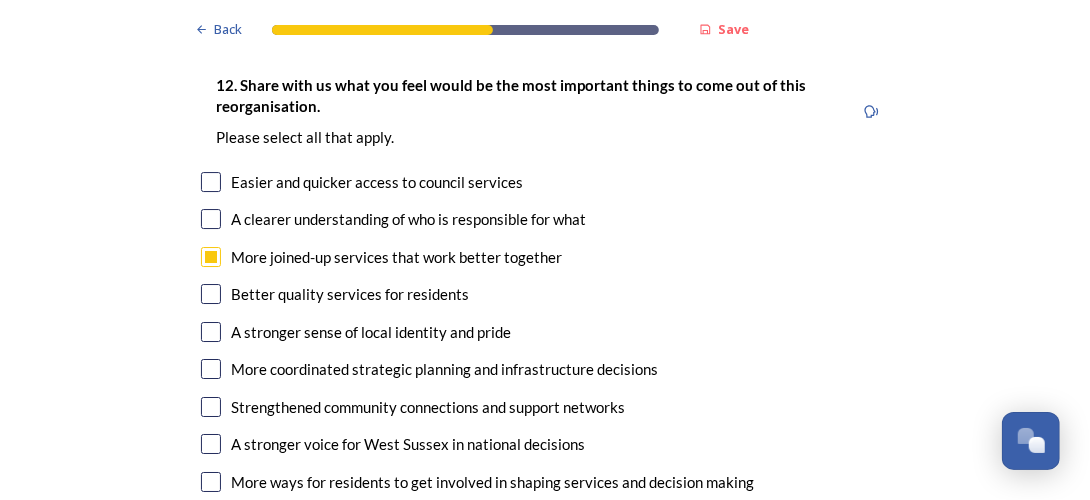 click at bounding box center (211, 369) 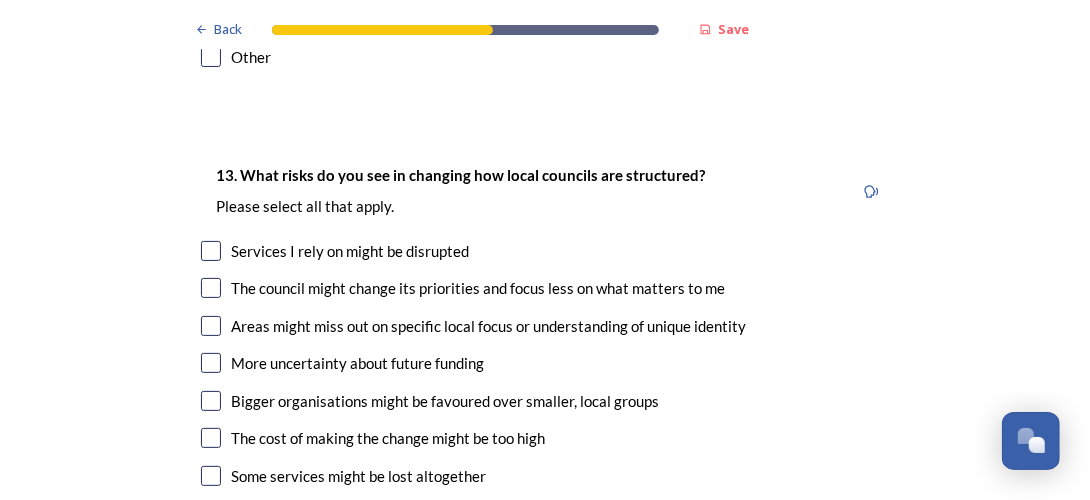 scroll, scrollTop: 4000, scrollLeft: 0, axis: vertical 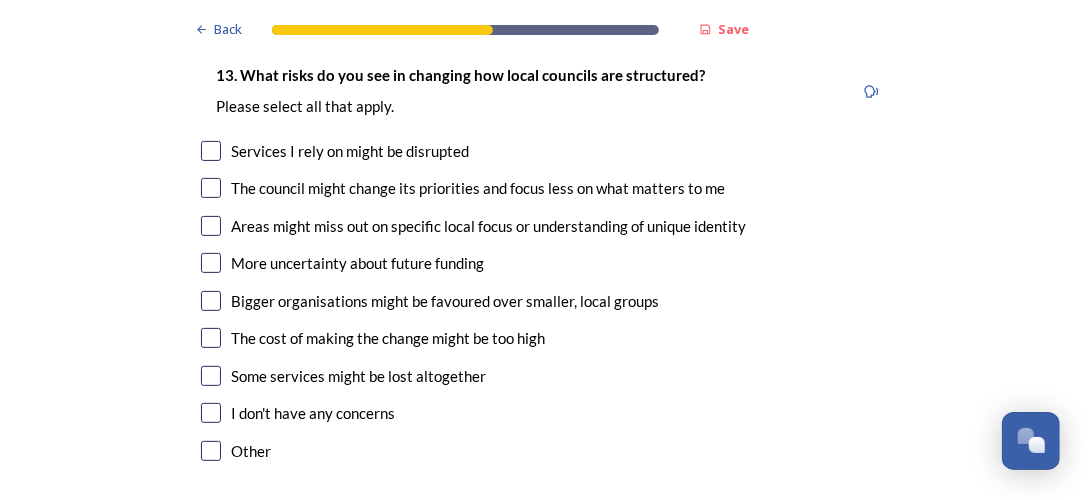 click at bounding box center (211, 413) 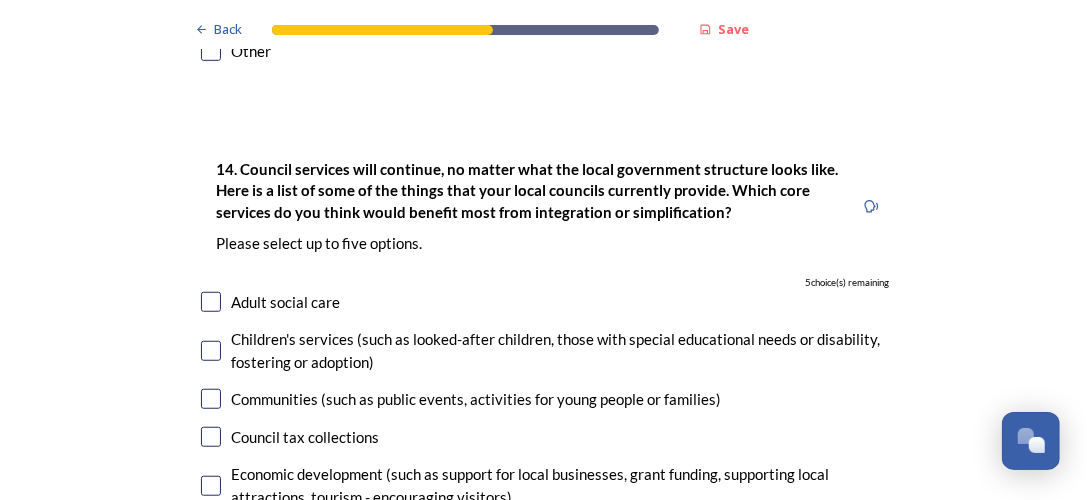 scroll, scrollTop: 4500, scrollLeft: 0, axis: vertical 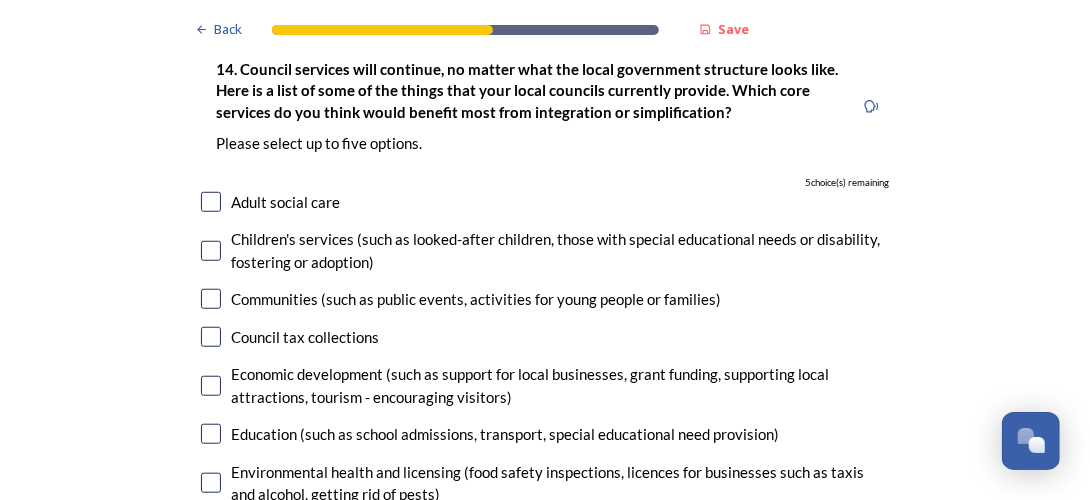 click at bounding box center (211, 202) 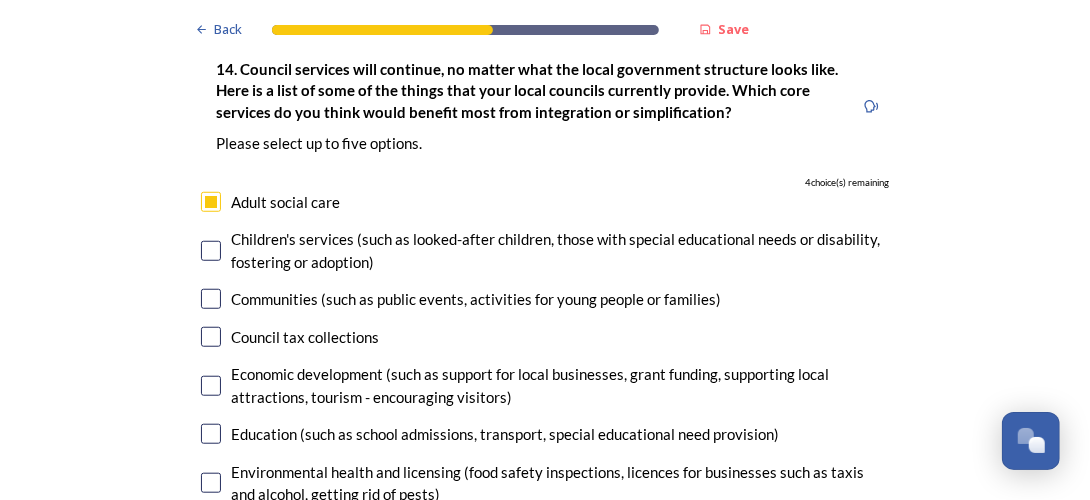 click at bounding box center (211, 251) 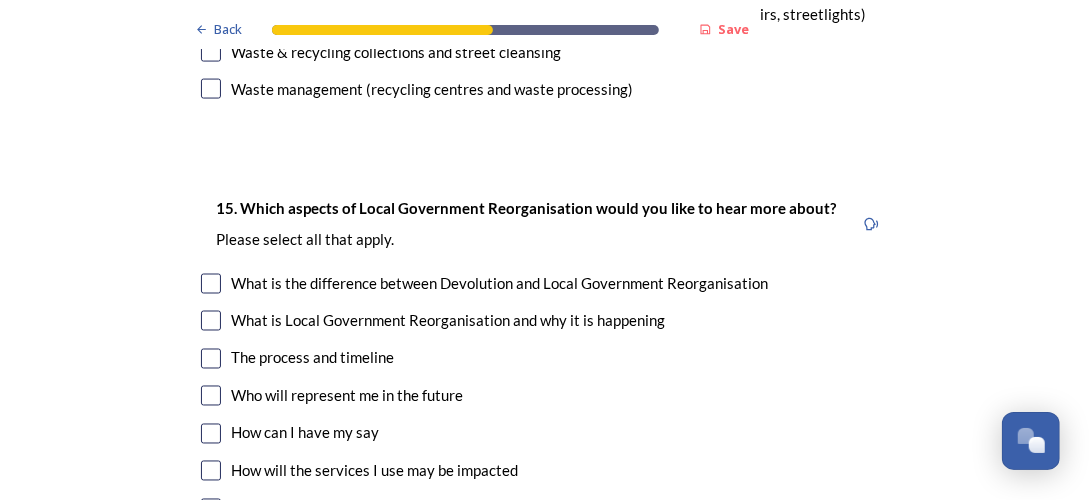 scroll, scrollTop: 5500, scrollLeft: 0, axis: vertical 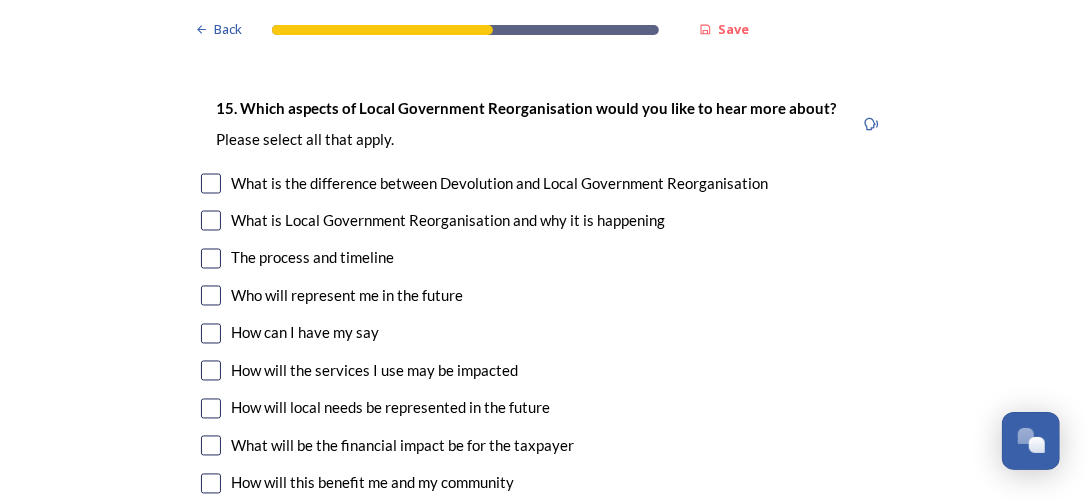 click at bounding box center [211, 184] 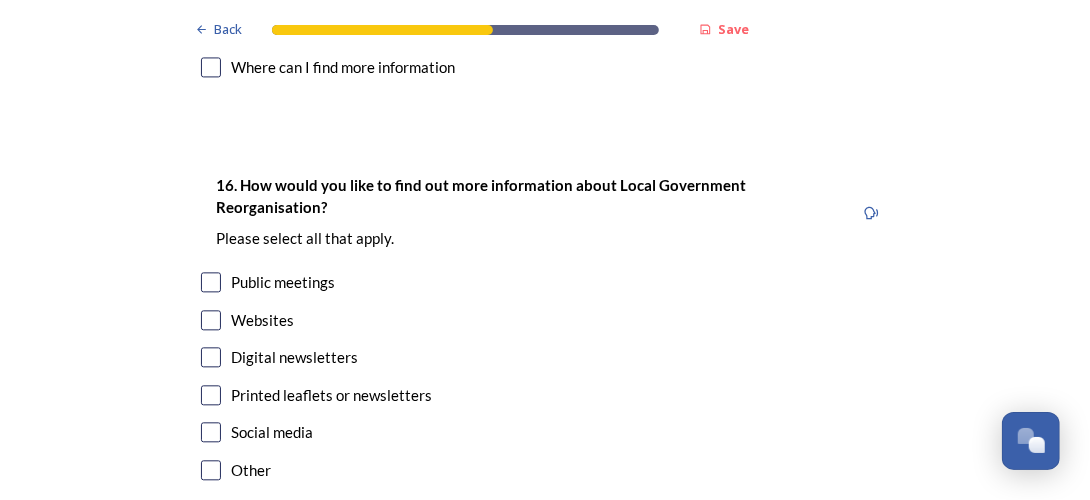 scroll, scrollTop: 6000, scrollLeft: 0, axis: vertical 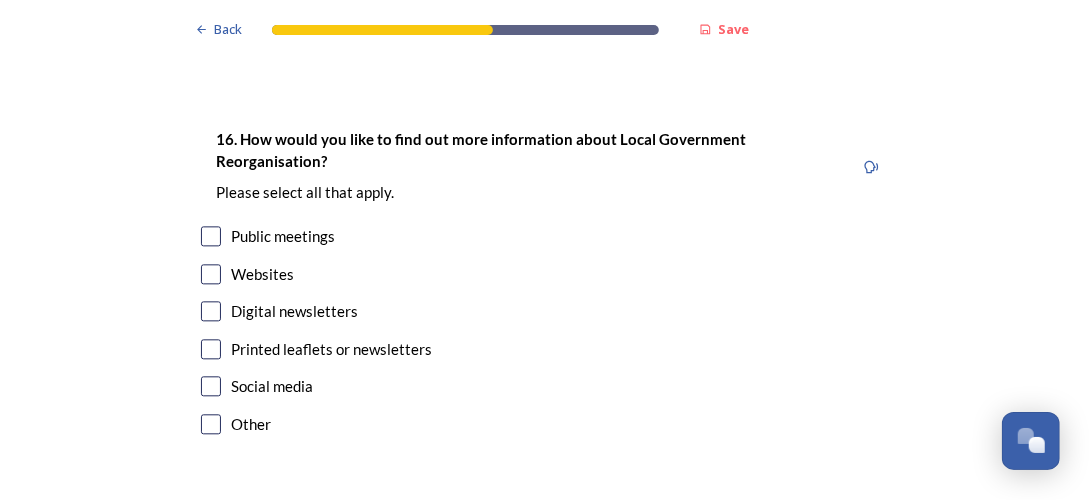 click at bounding box center (211, 236) 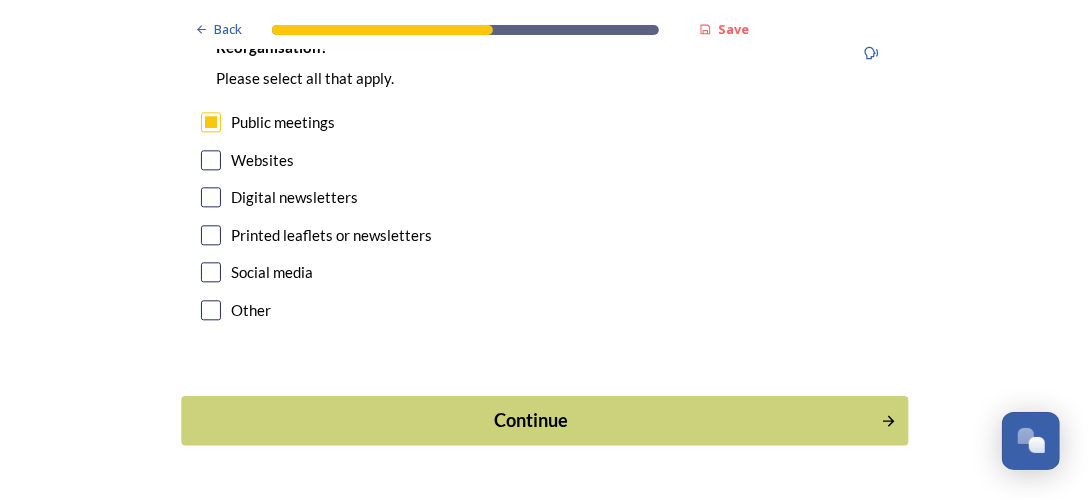 scroll, scrollTop: 6114, scrollLeft: 0, axis: vertical 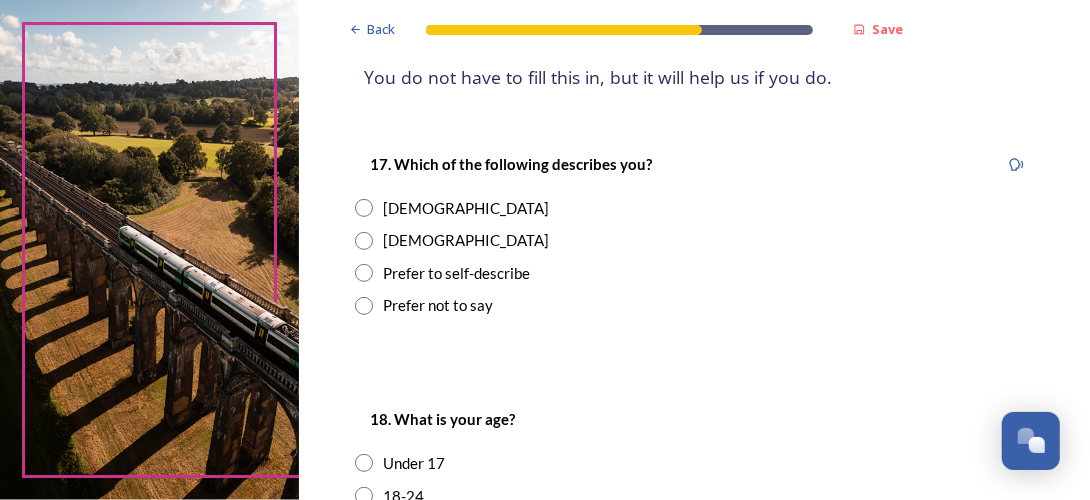 click at bounding box center [364, 241] 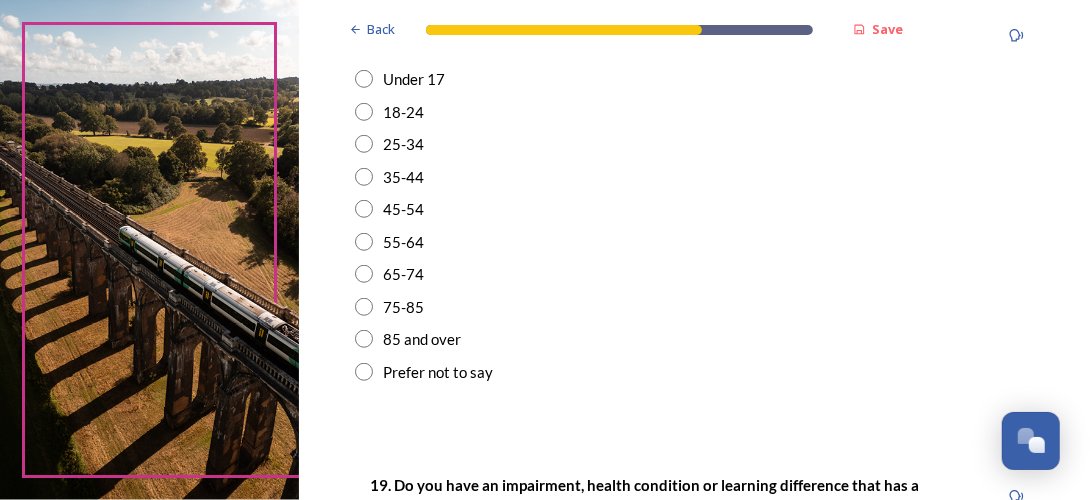 scroll, scrollTop: 700, scrollLeft: 0, axis: vertical 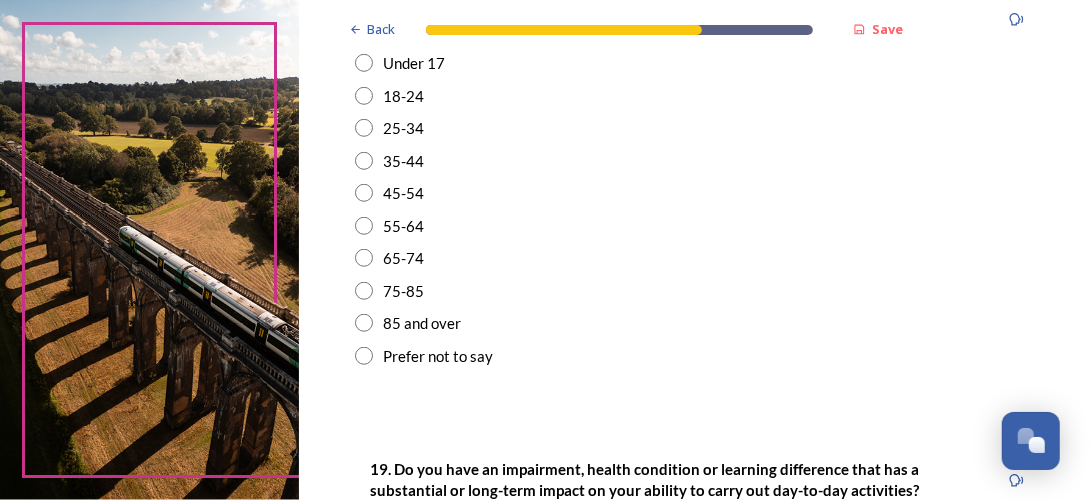 click at bounding box center [364, 226] 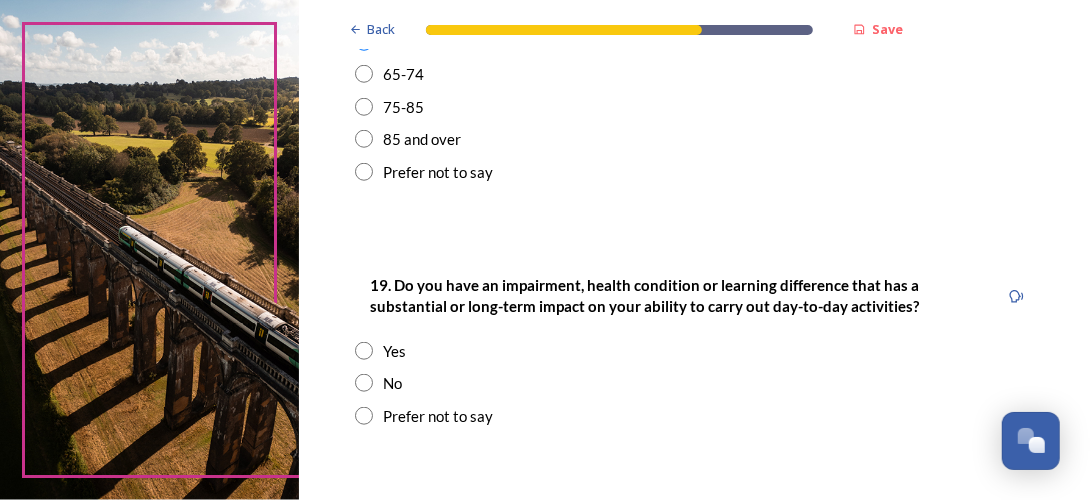 scroll, scrollTop: 900, scrollLeft: 0, axis: vertical 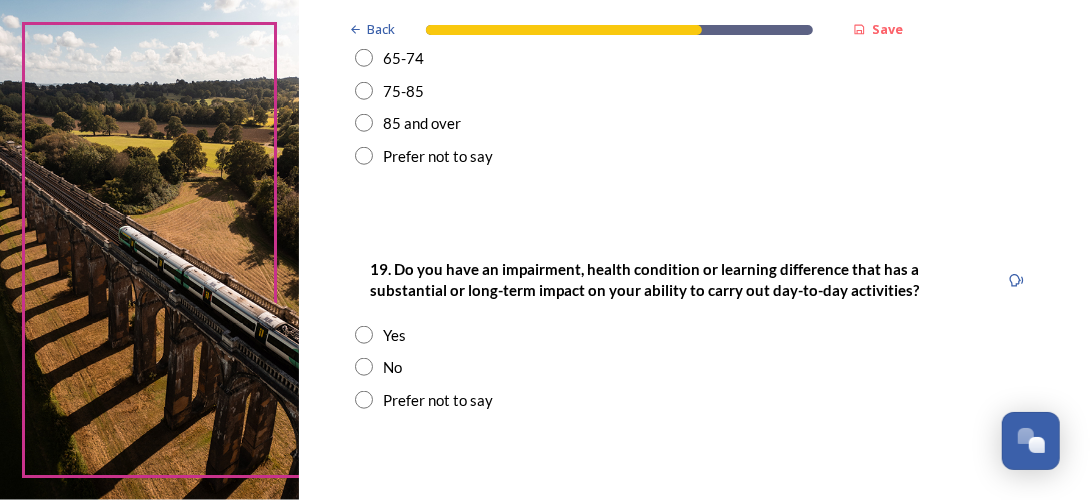 click at bounding box center [364, 367] 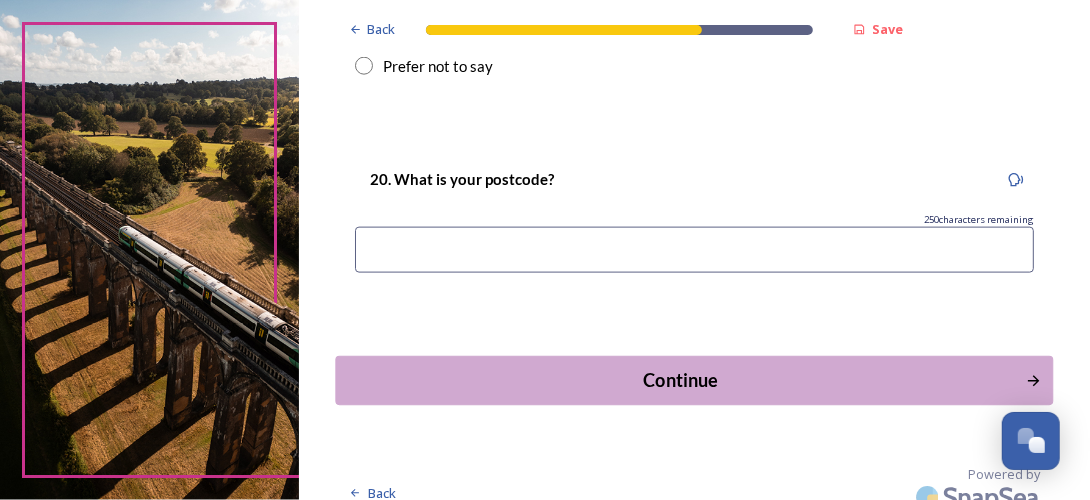 scroll, scrollTop: 1253, scrollLeft: 0, axis: vertical 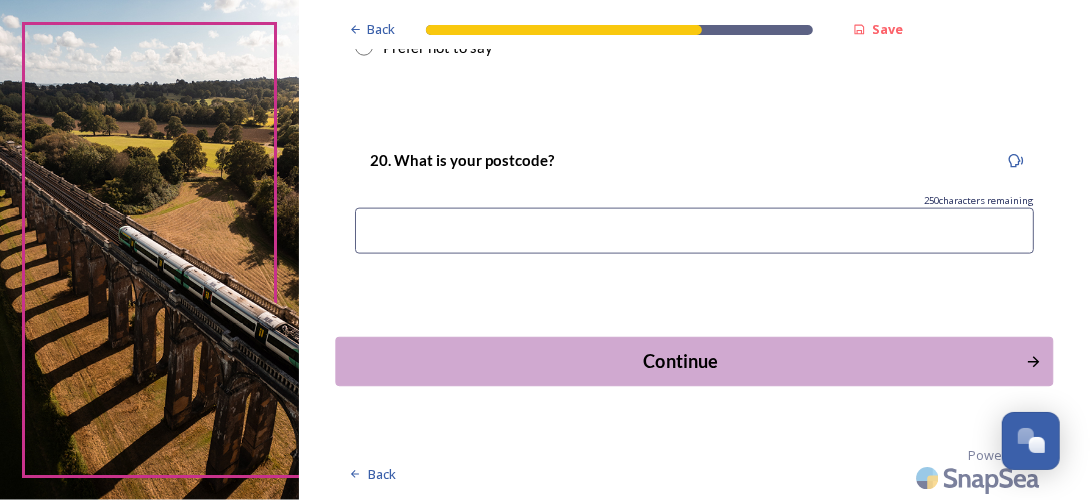 click on "Continue" at bounding box center (680, 361) 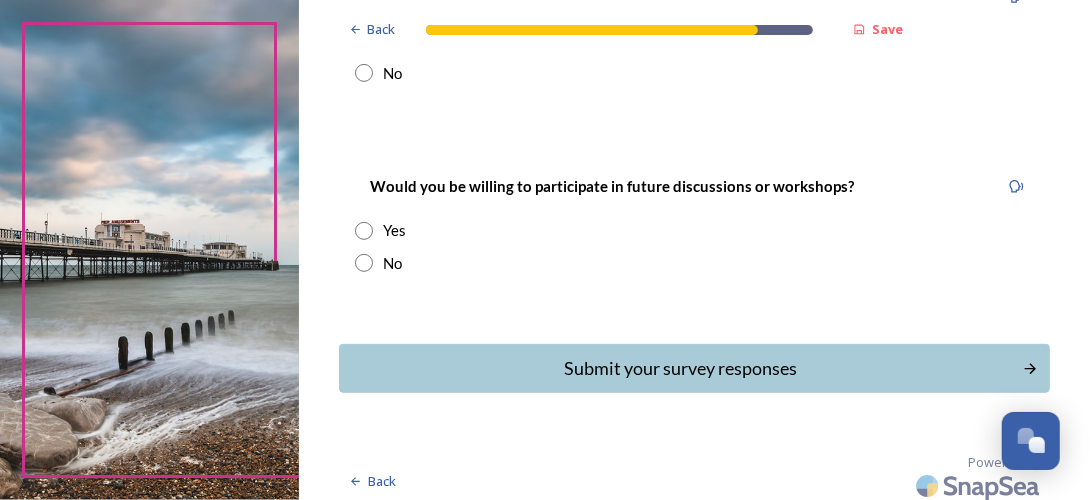 scroll, scrollTop: 408, scrollLeft: 0, axis: vertical 